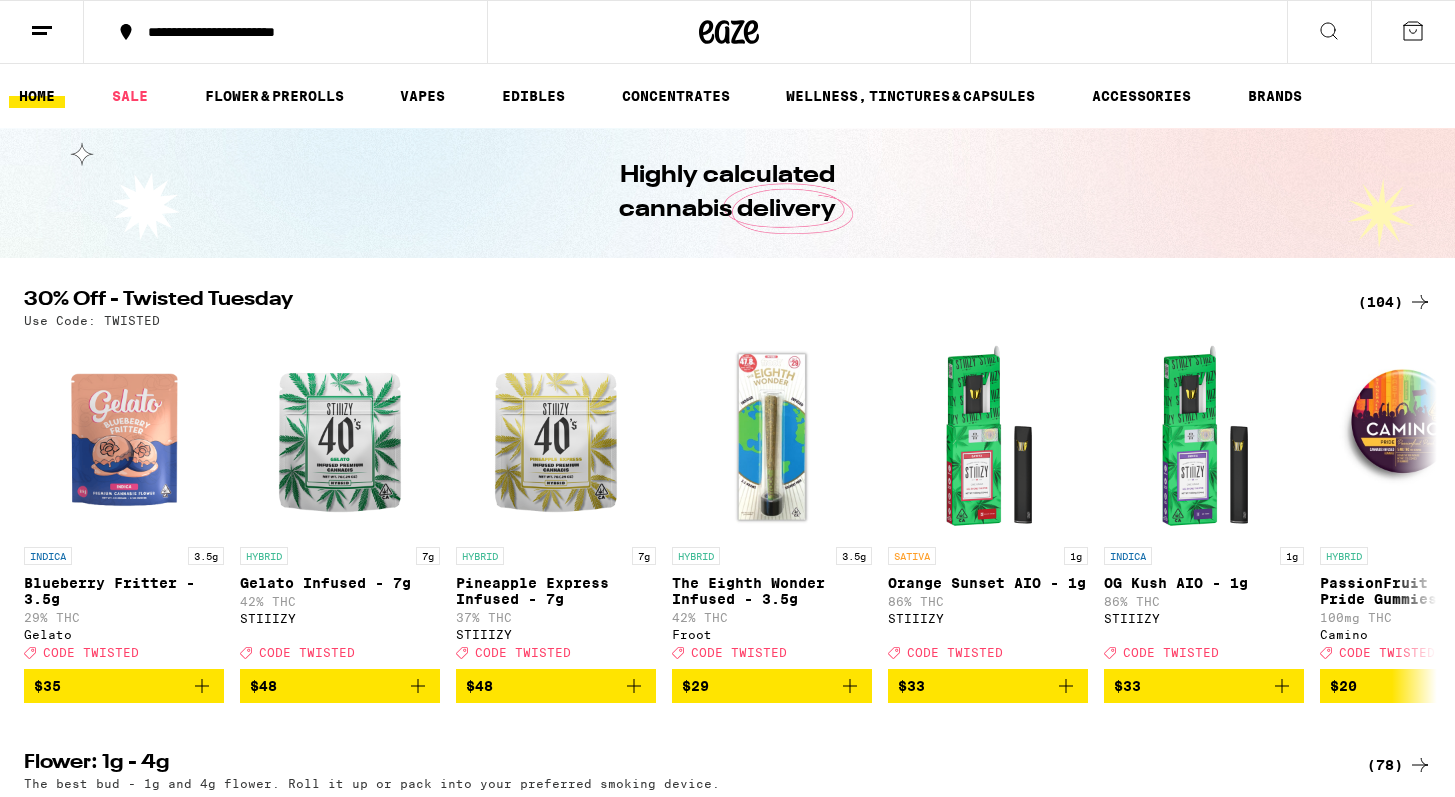 scroll, scrollTop: 0, scrollLeft: 0, axis: both 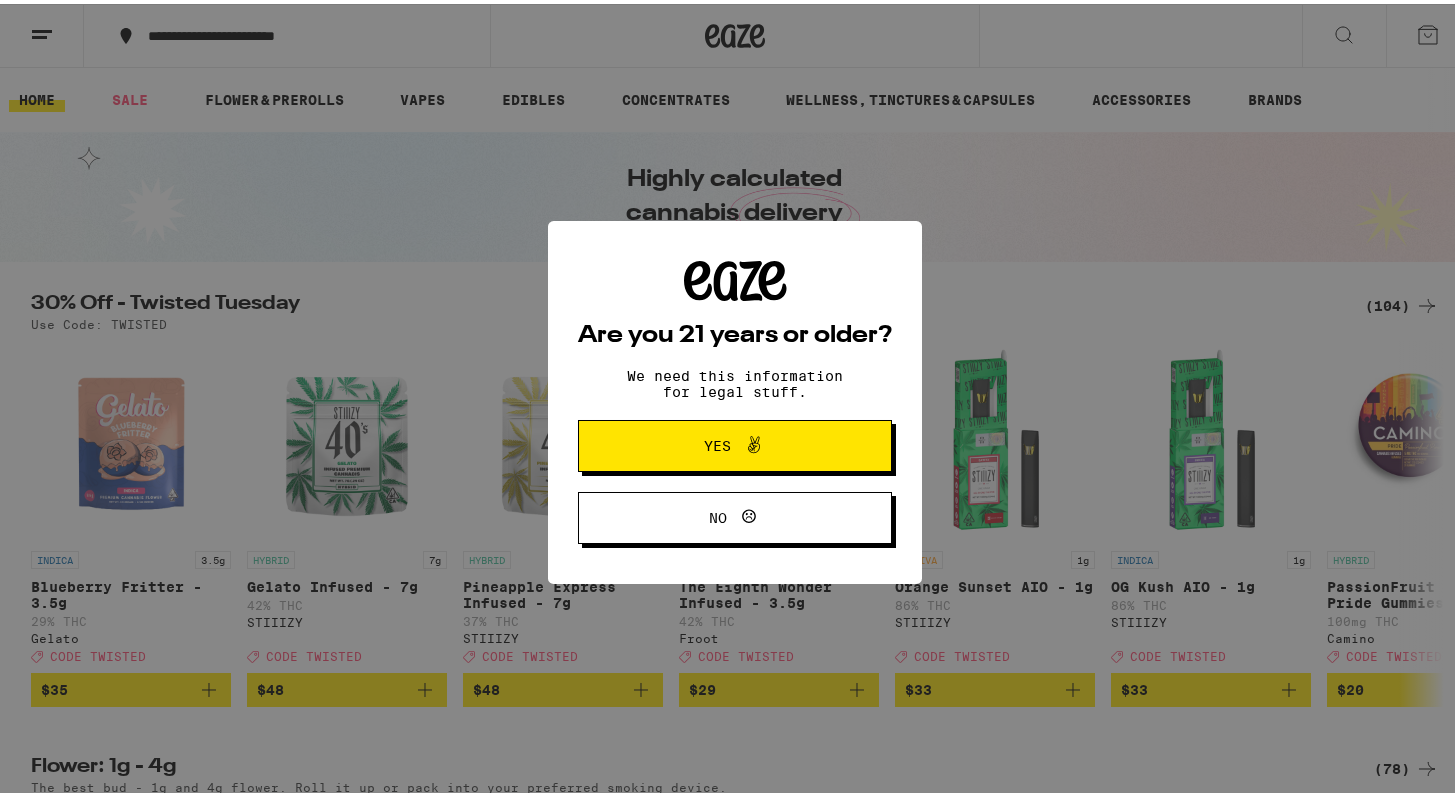click 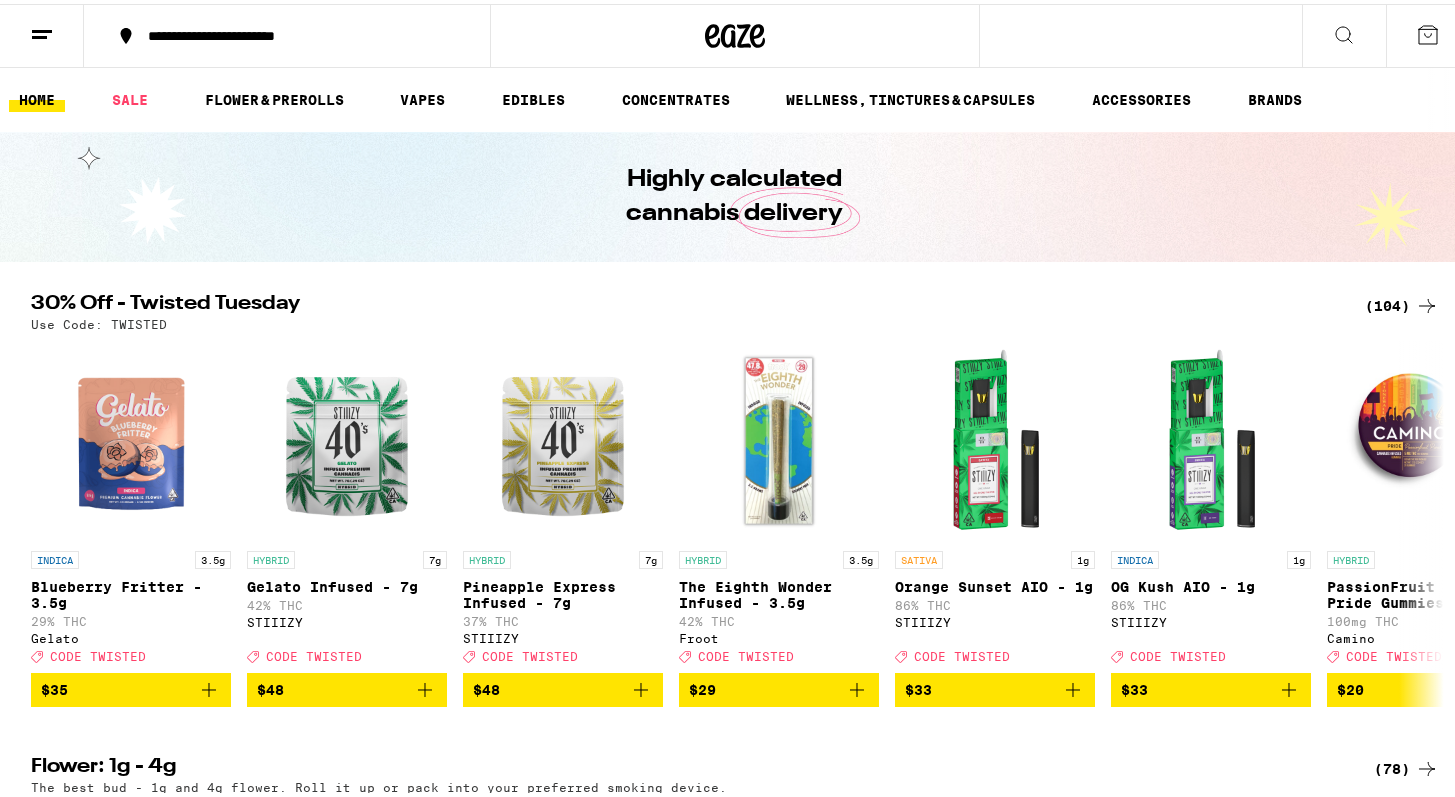 click 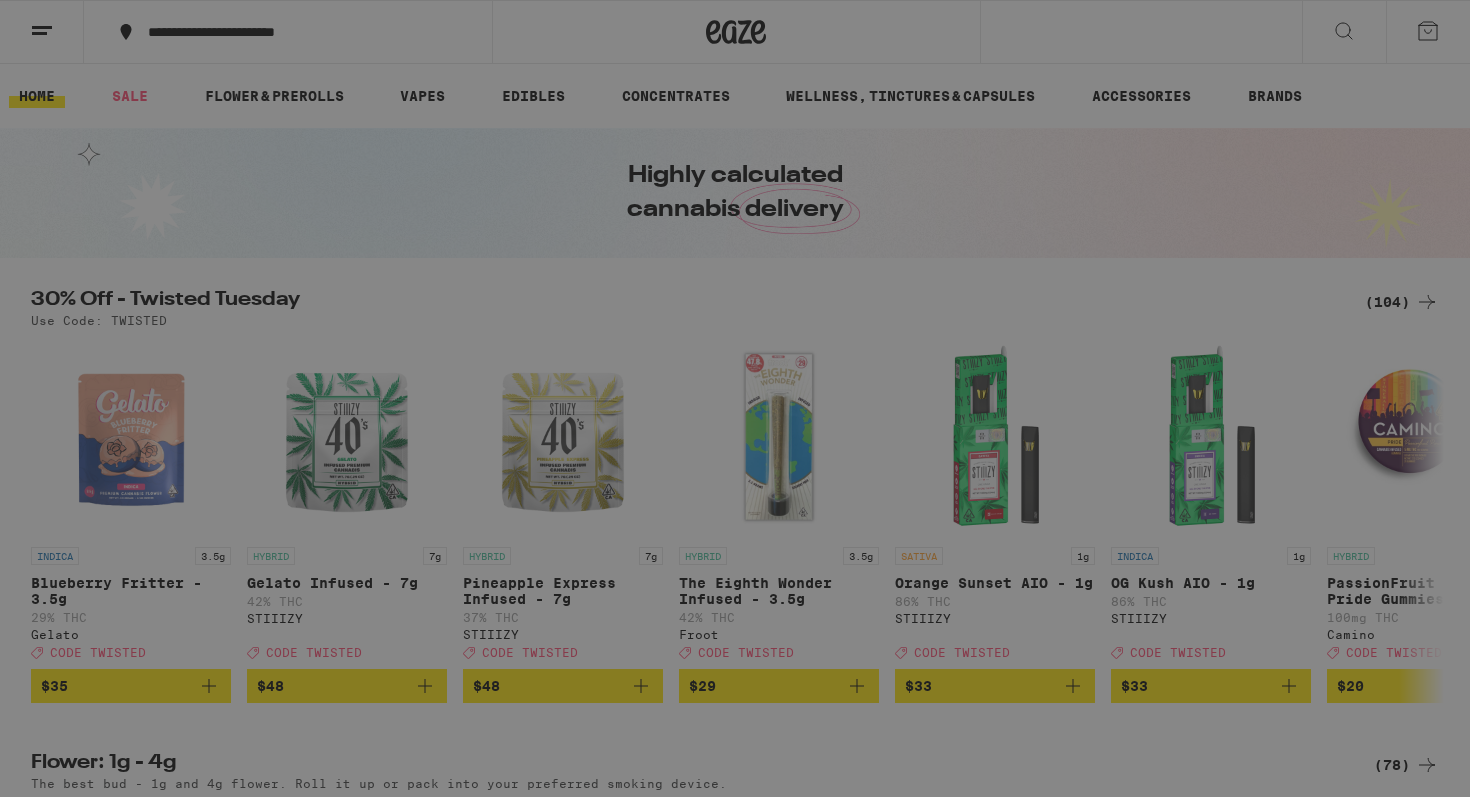 click on "Log In" at bounding box center [278, 106] 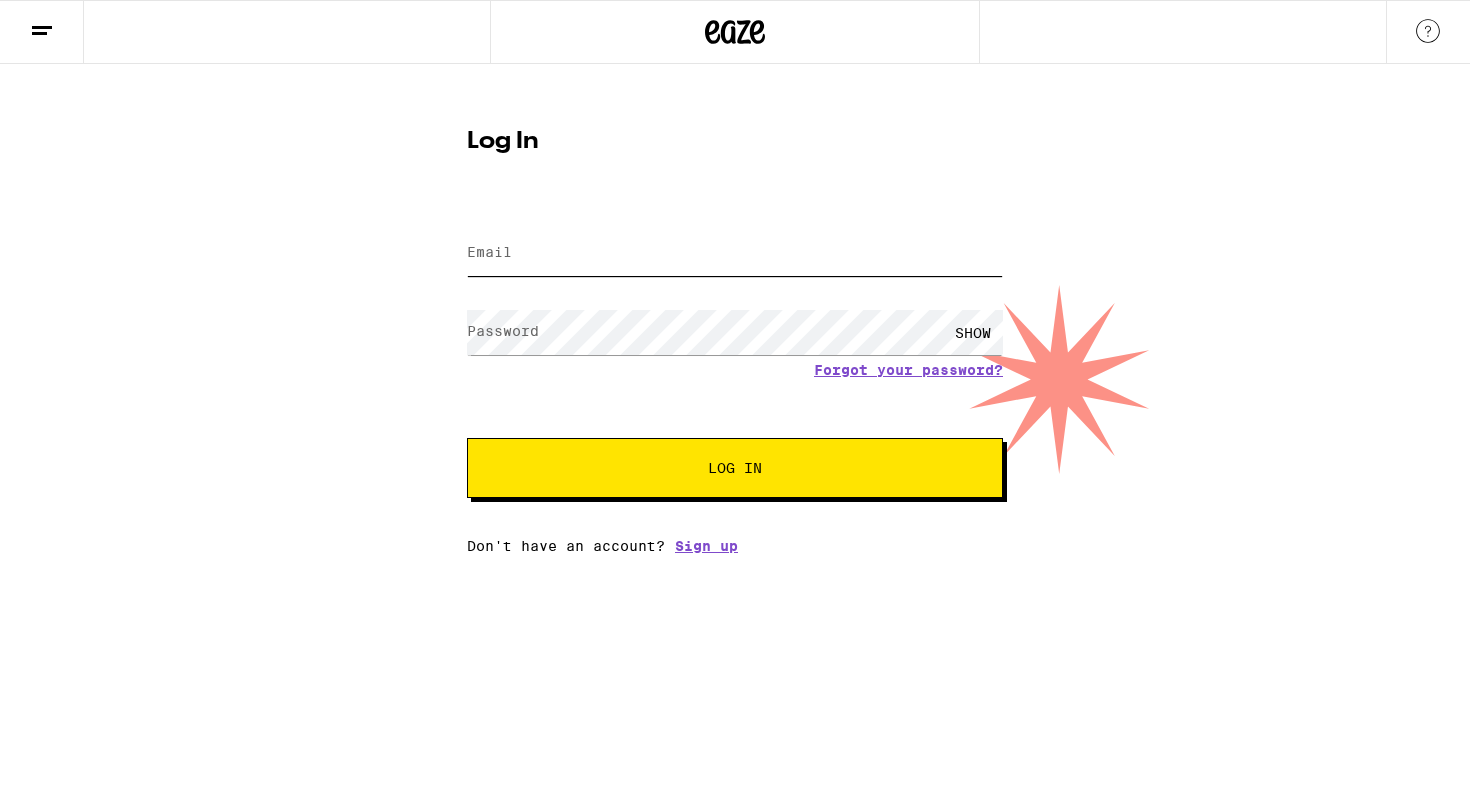 type on "[USERNAME]@[DOMAIN].com" 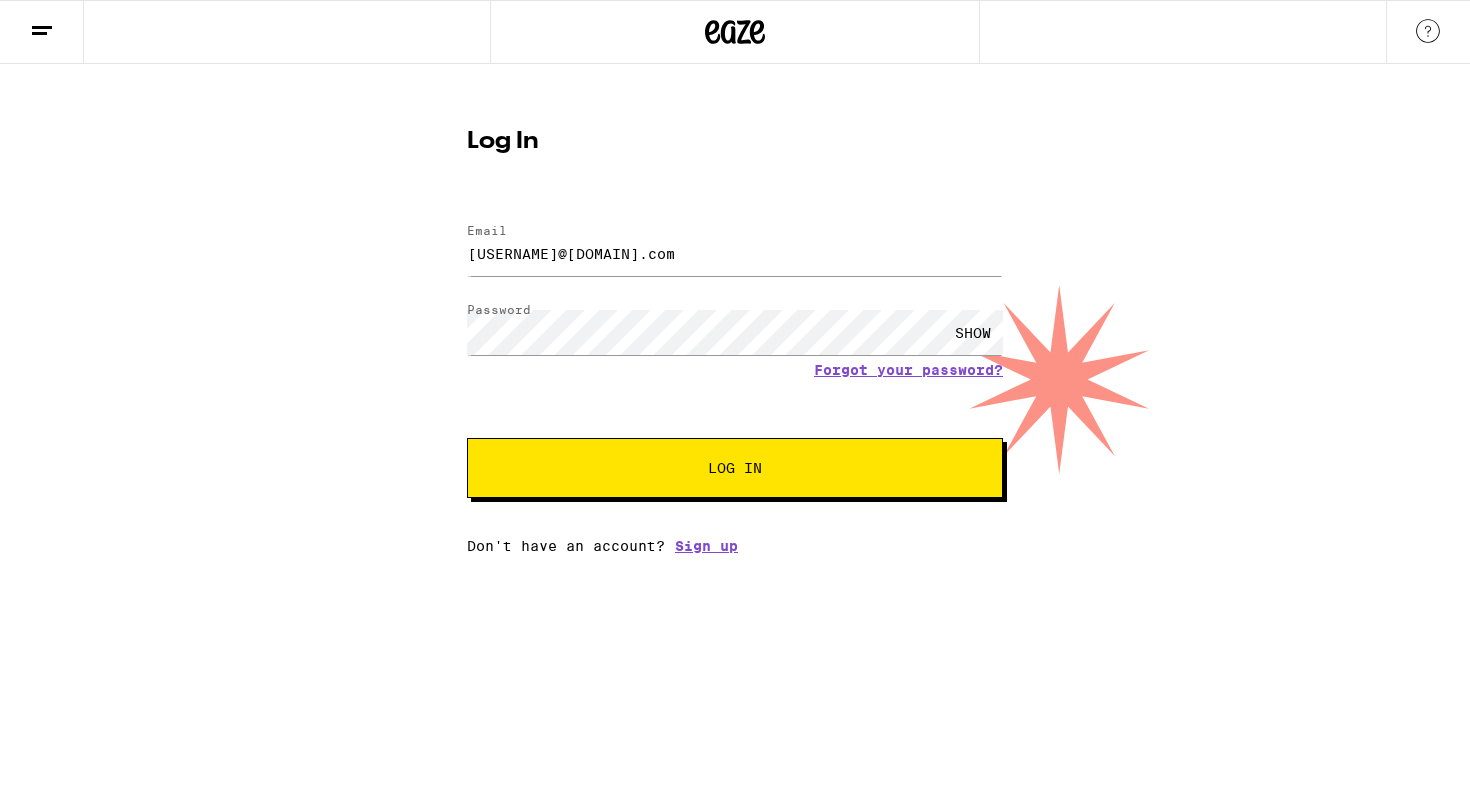 click on "Log In" at bounding box center (735, 468) 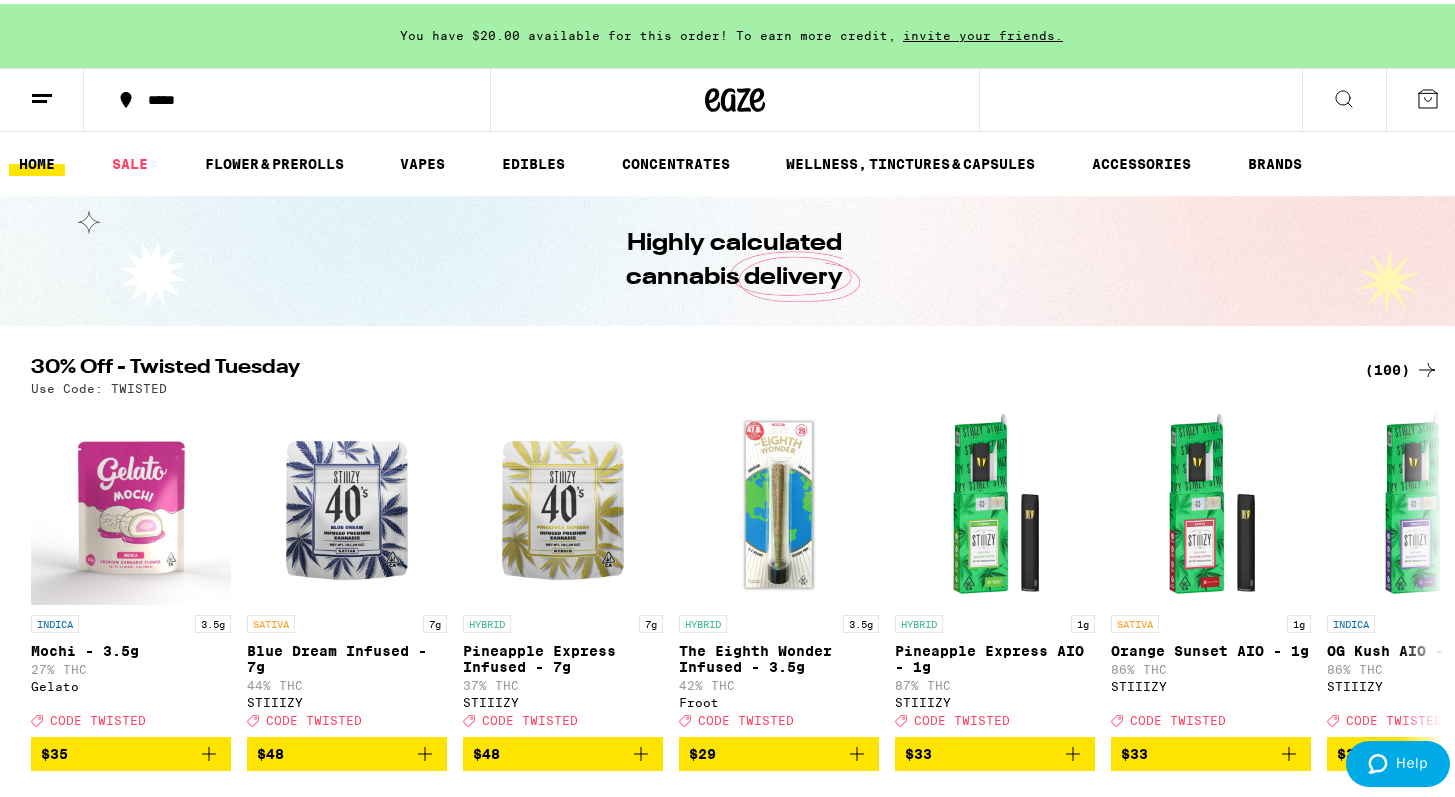 scroll, scrollTop: 0, scrollLeft: 0, axis: both 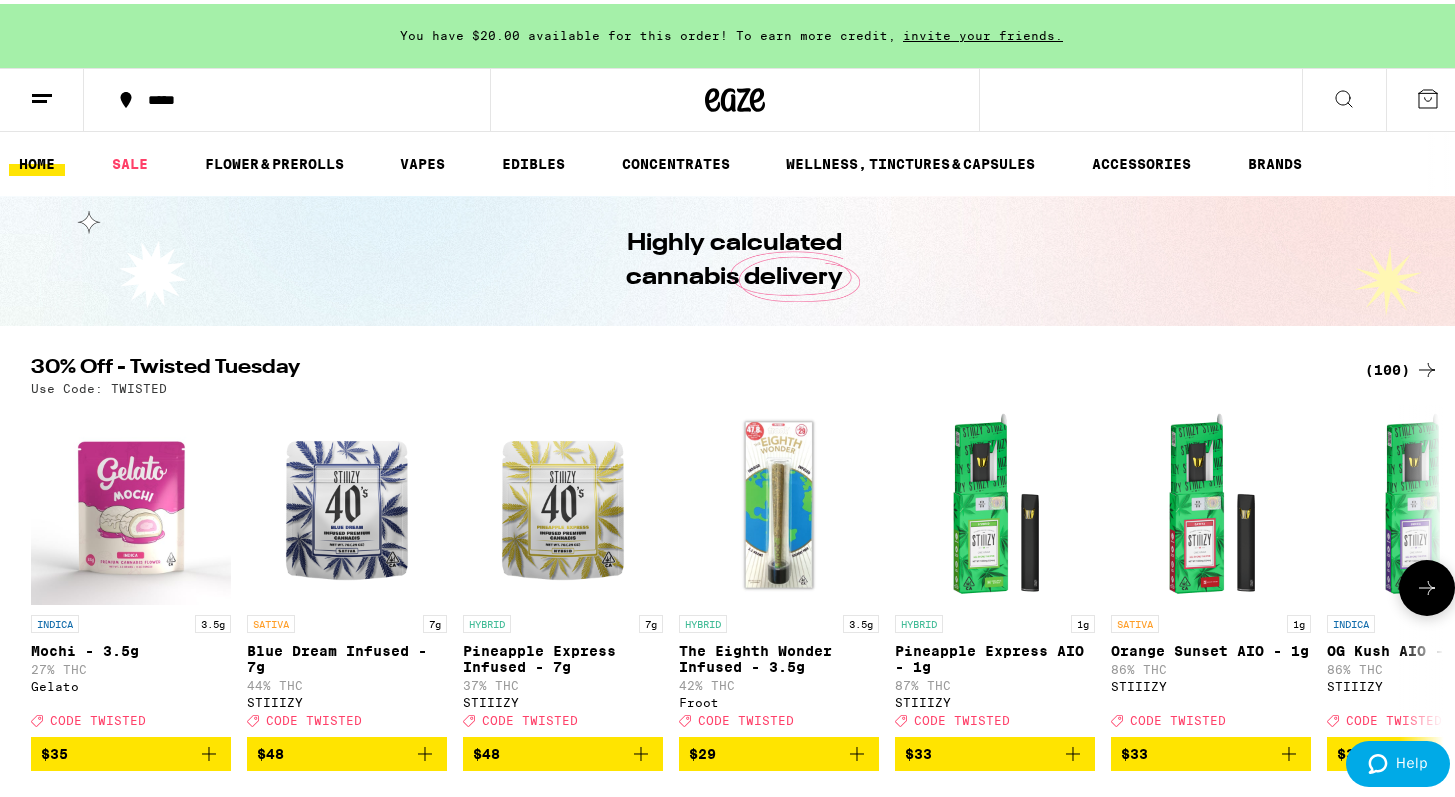 click 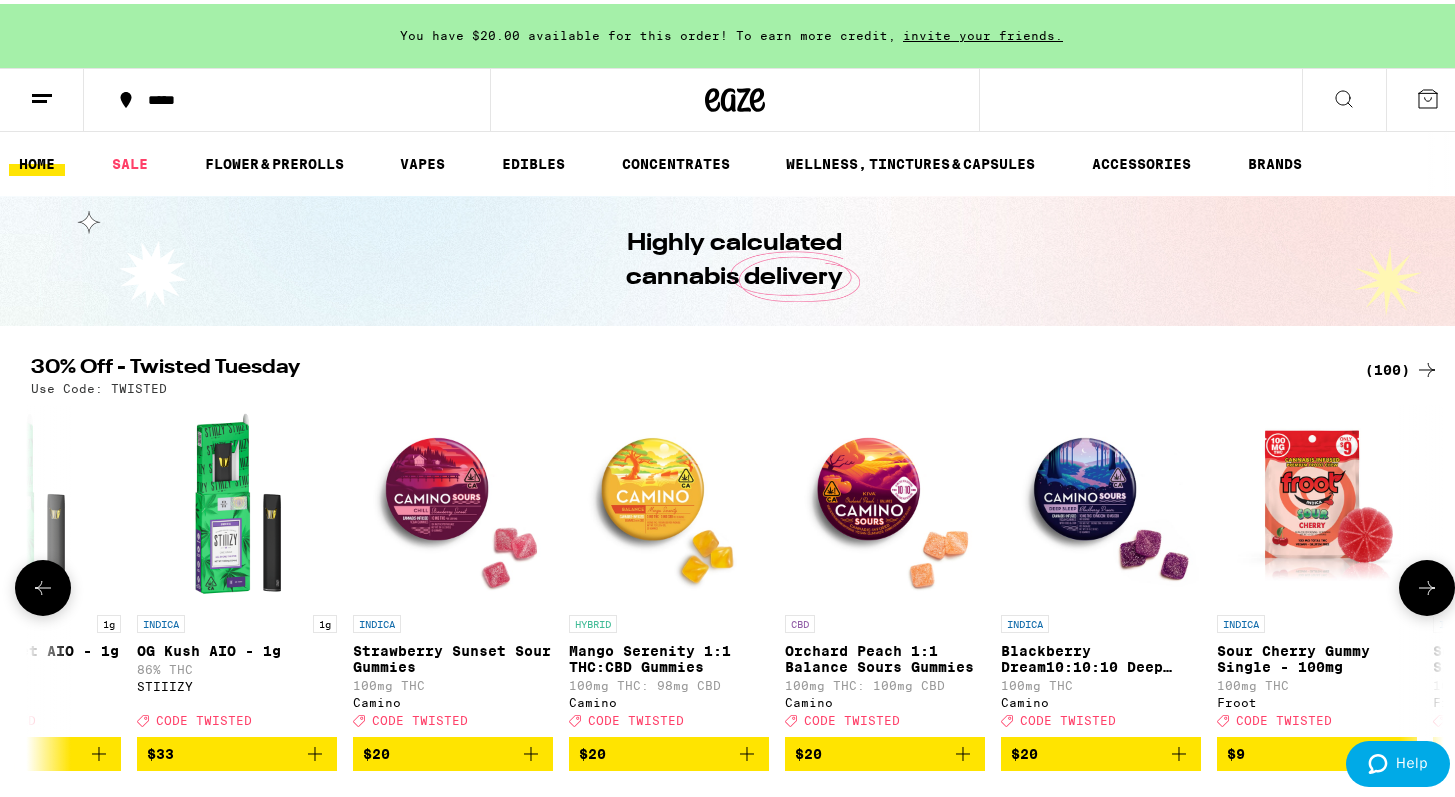 click 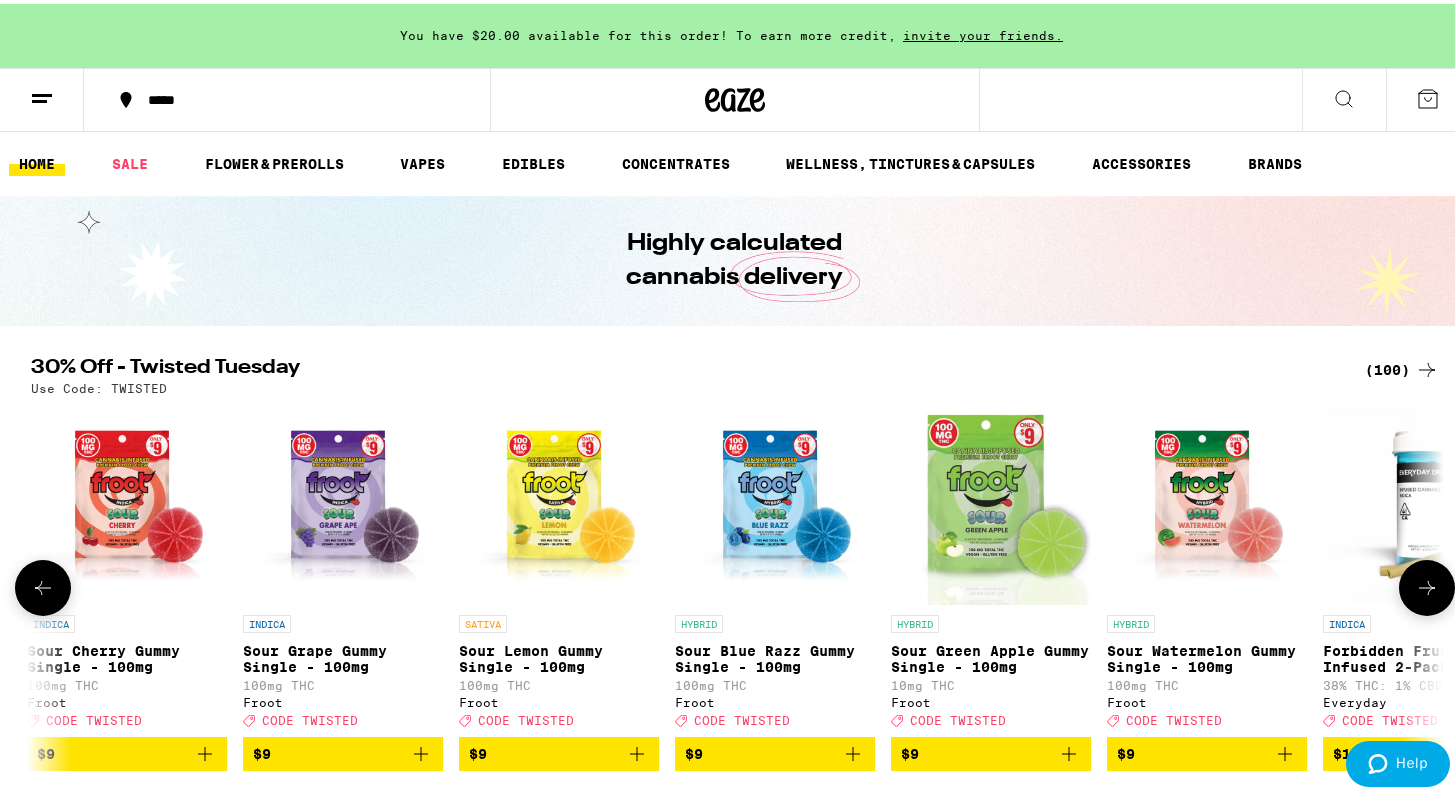 click 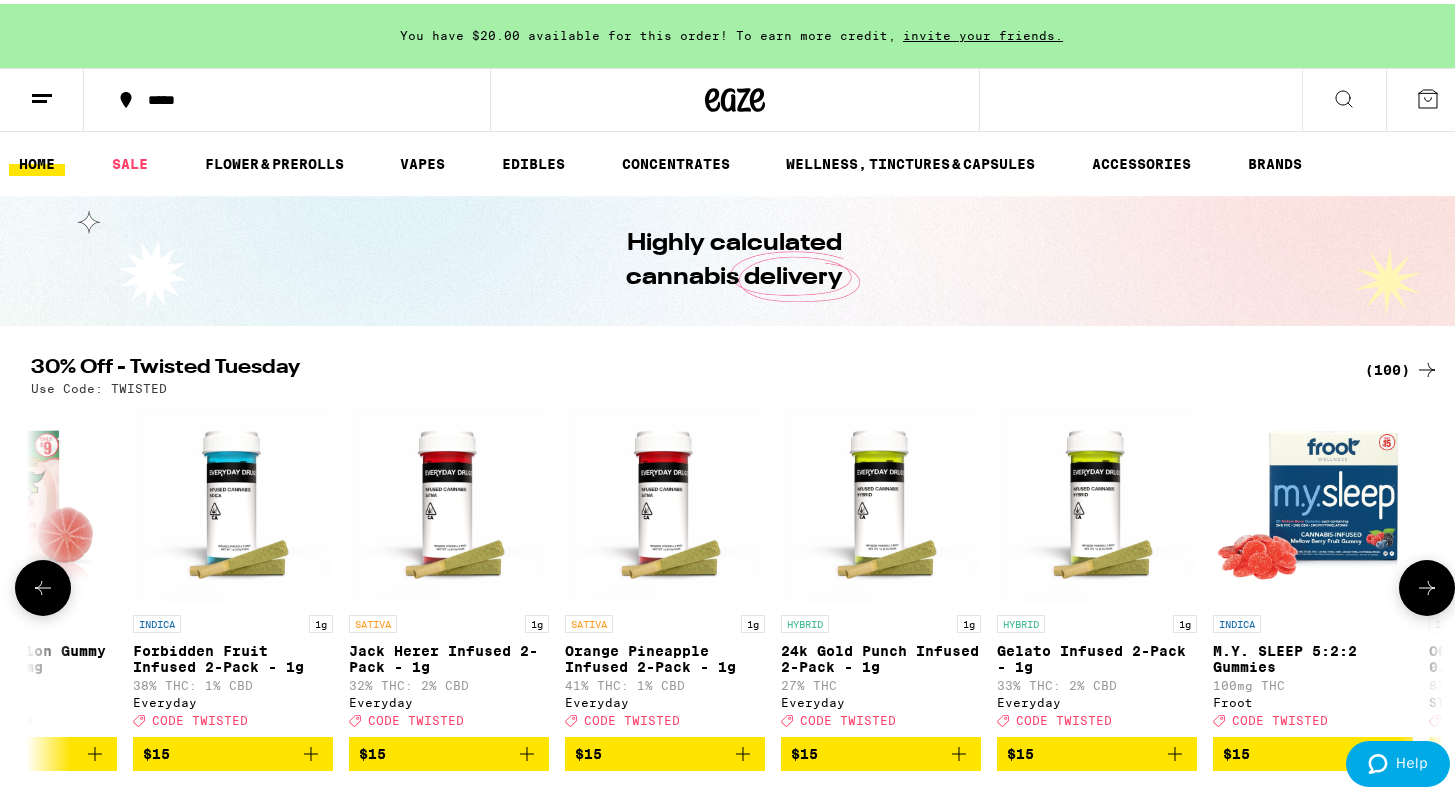 click 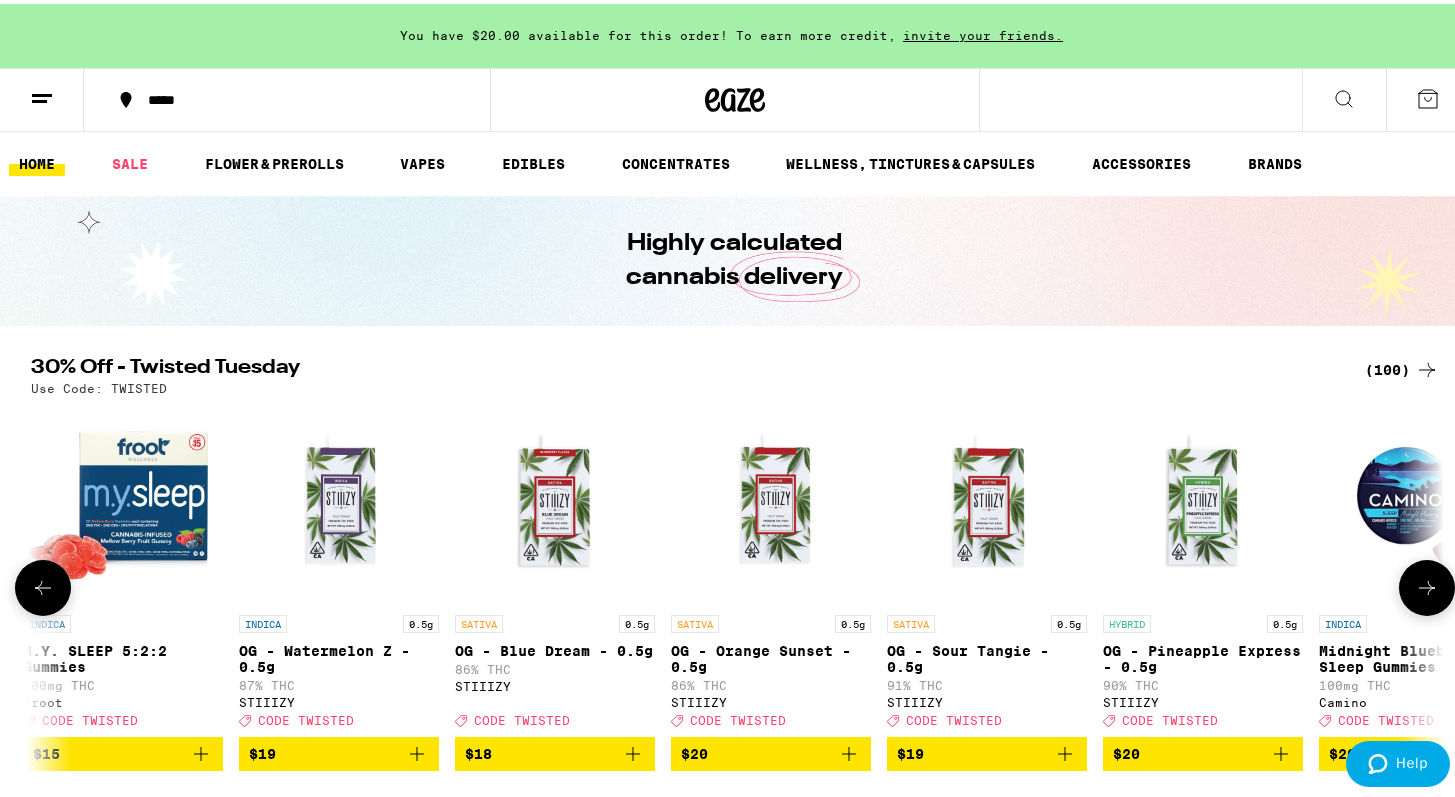click 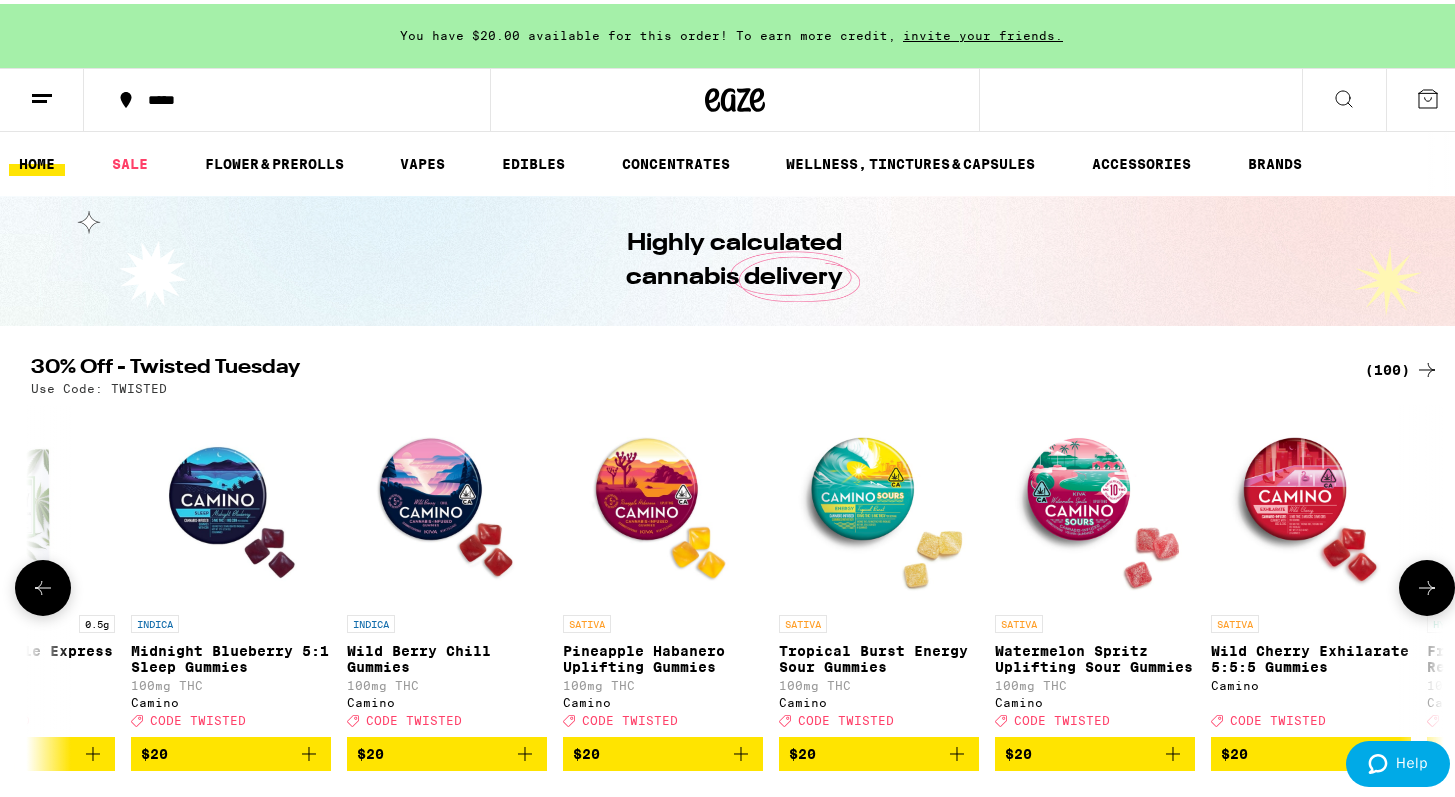 scroll, scrollTop: 0, scrollLeft: 5950, axis: horizontal 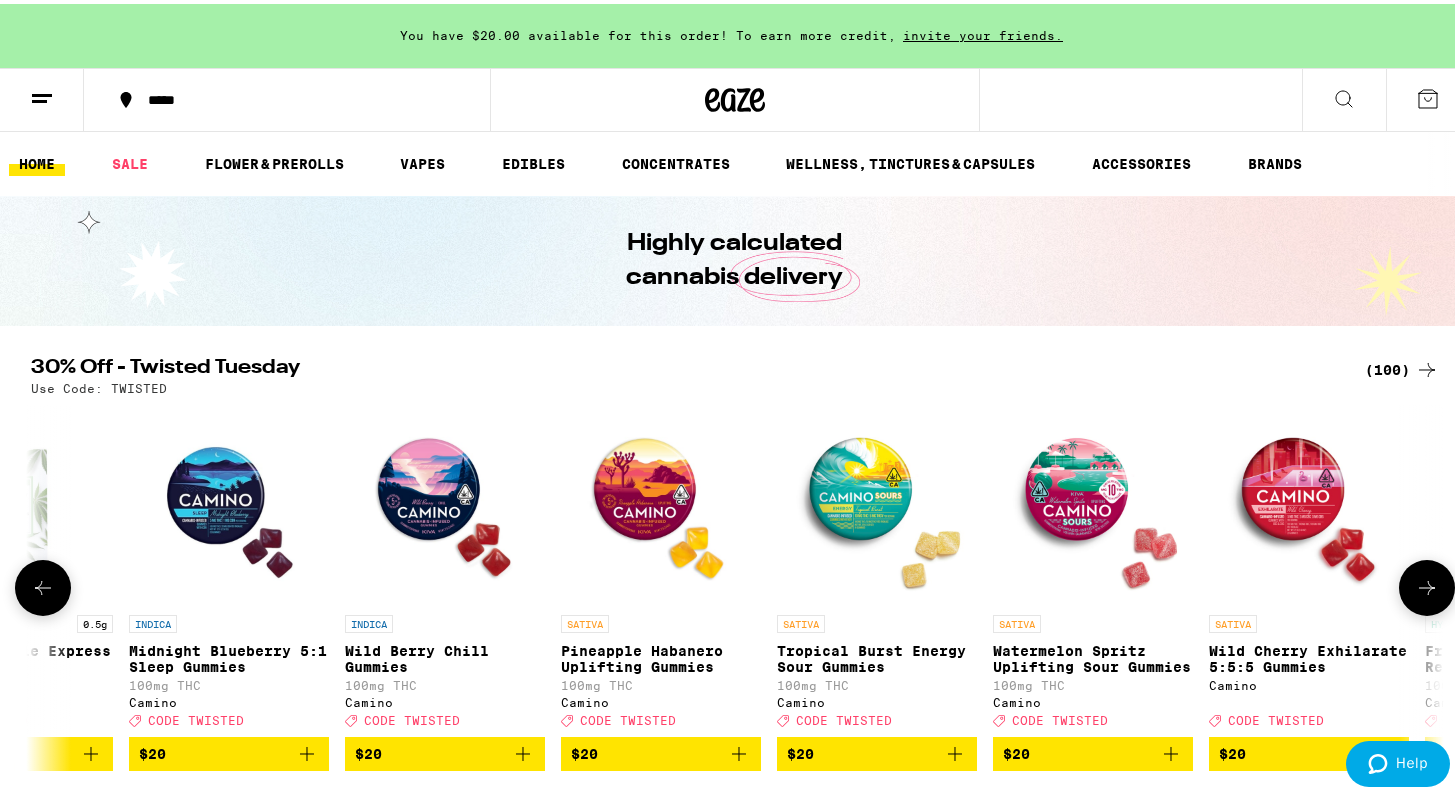click 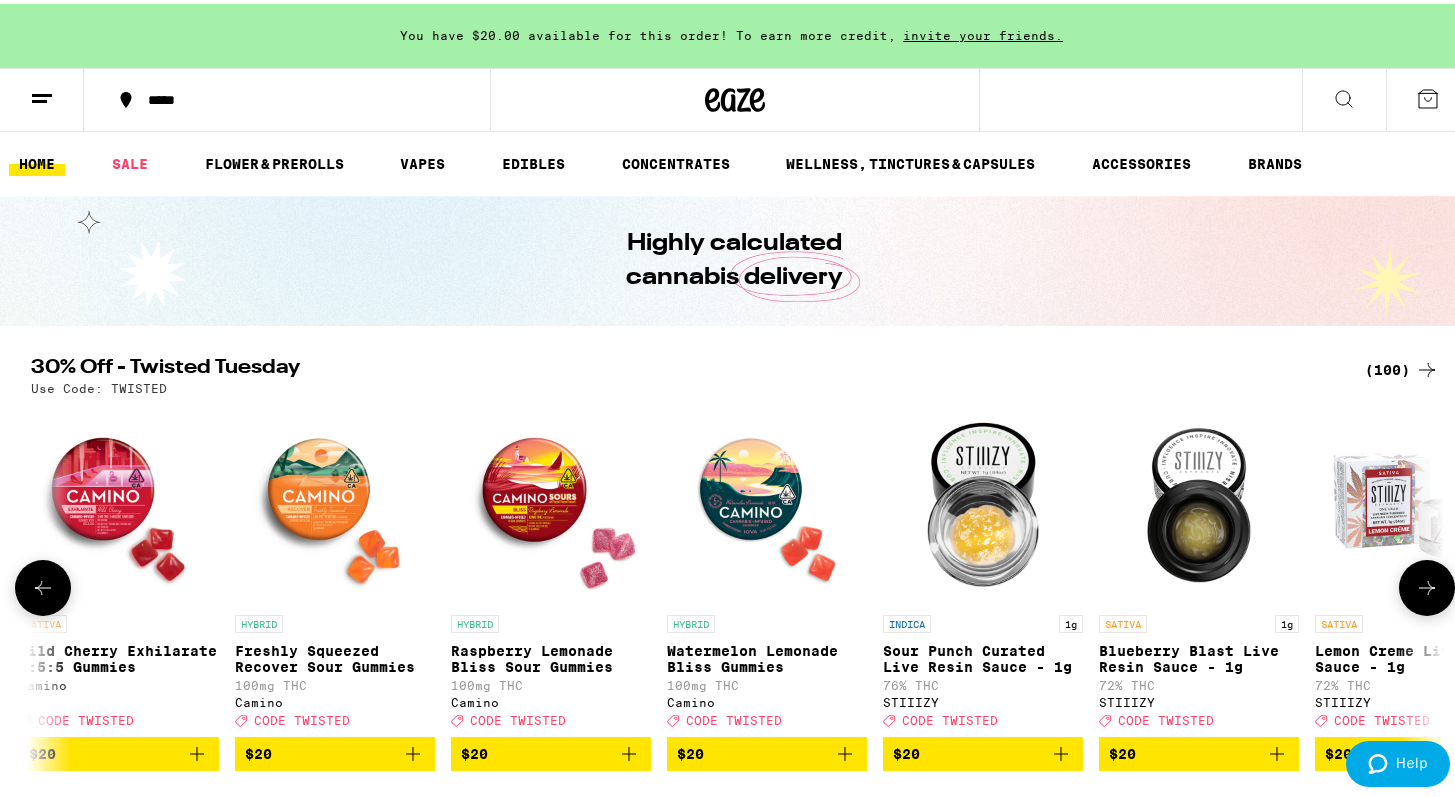 click 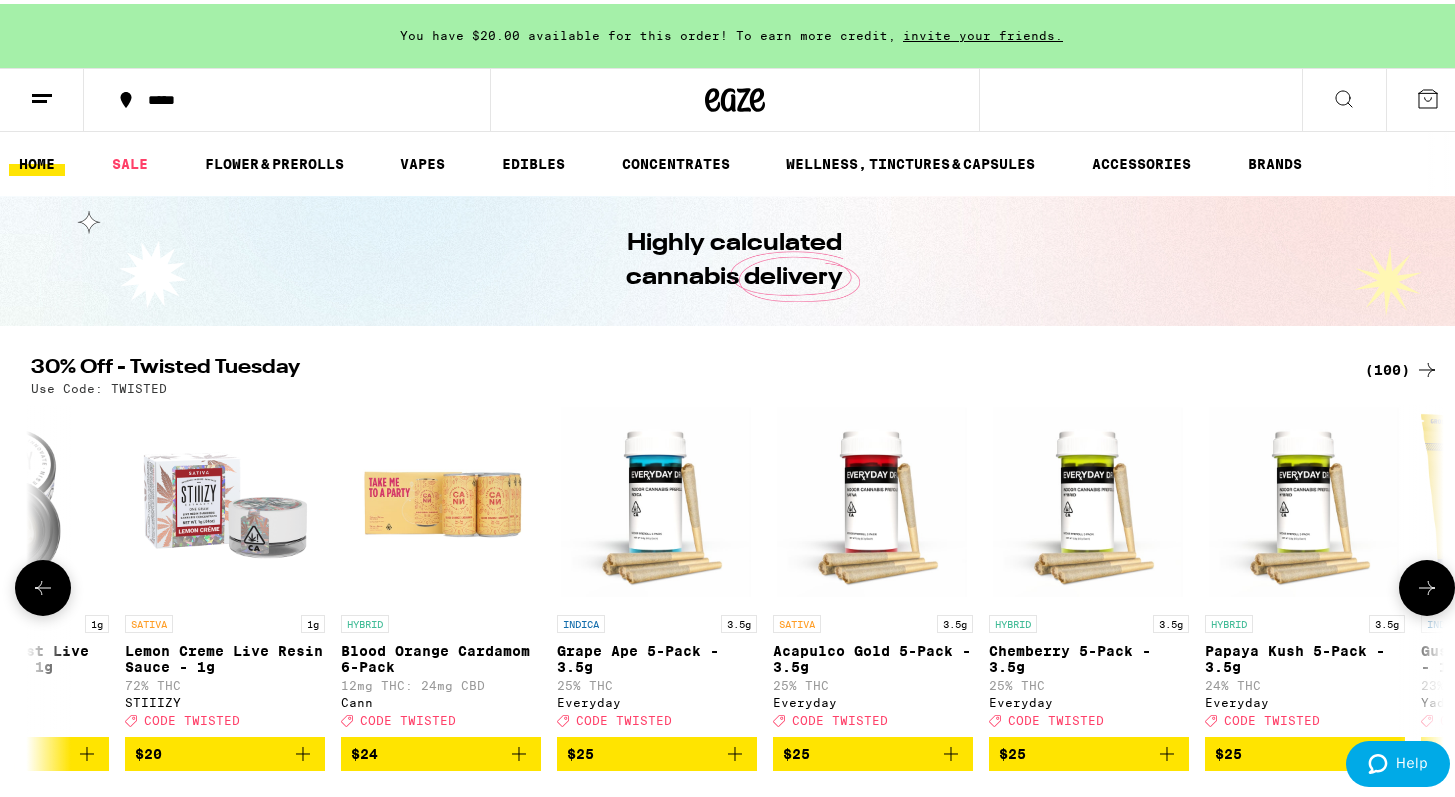 click 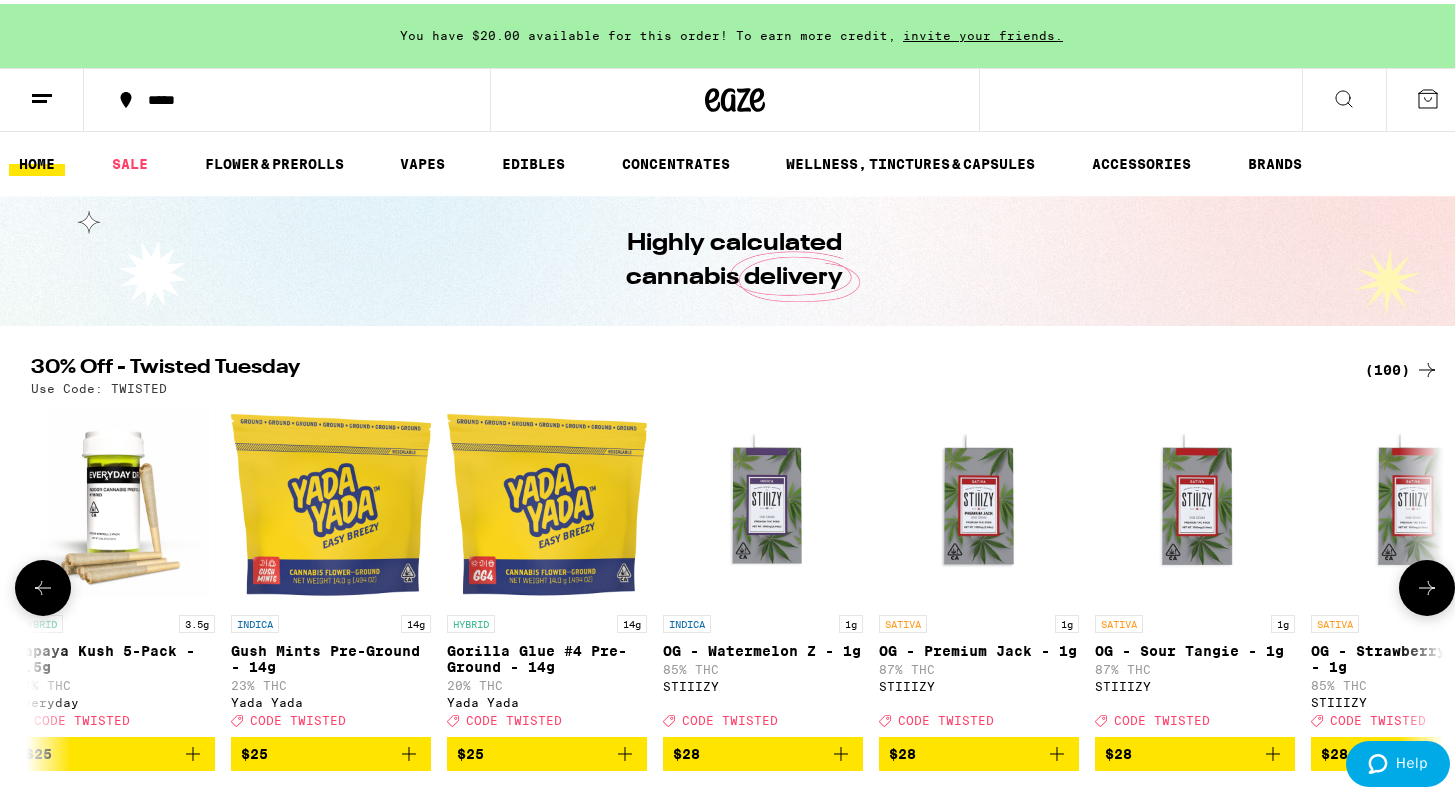 click 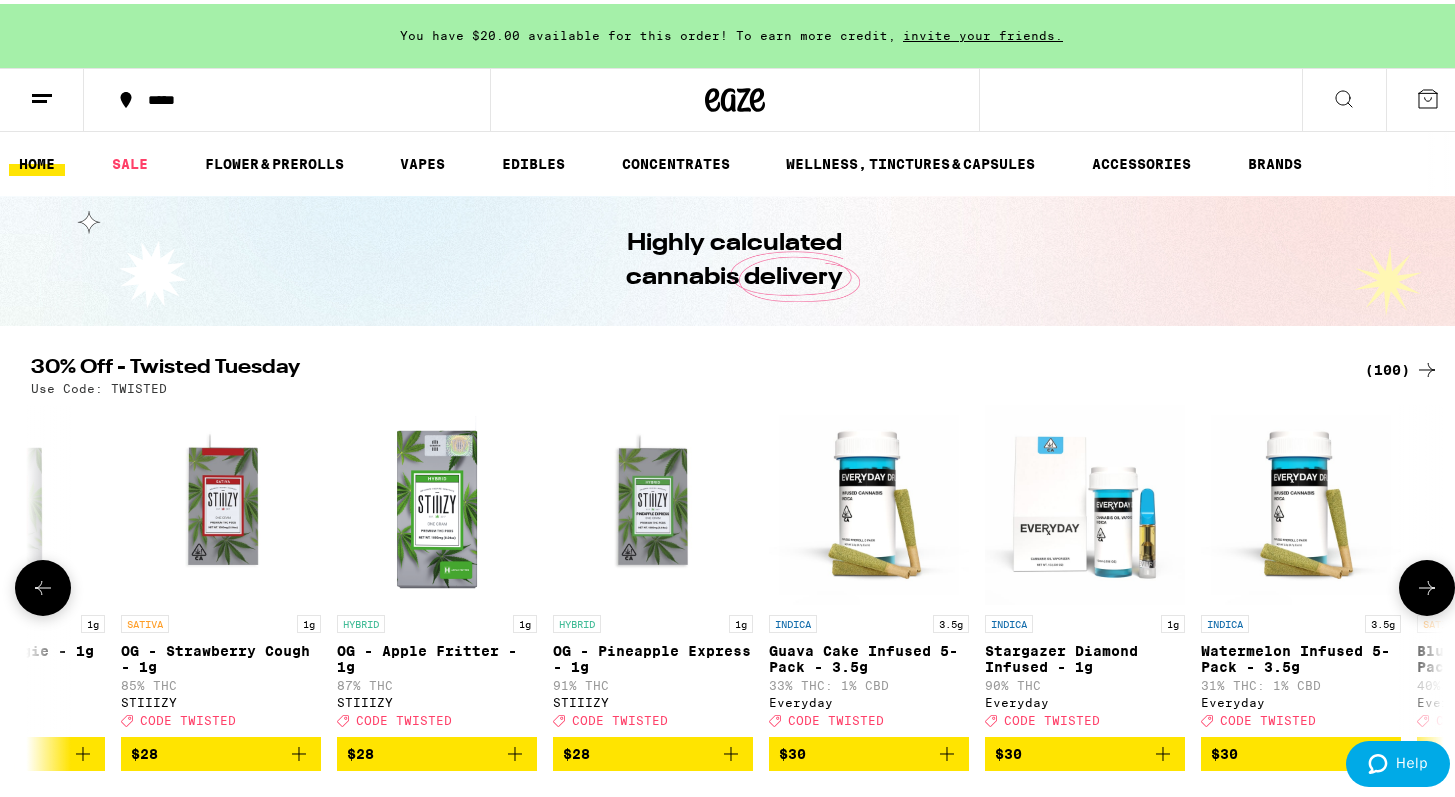 click 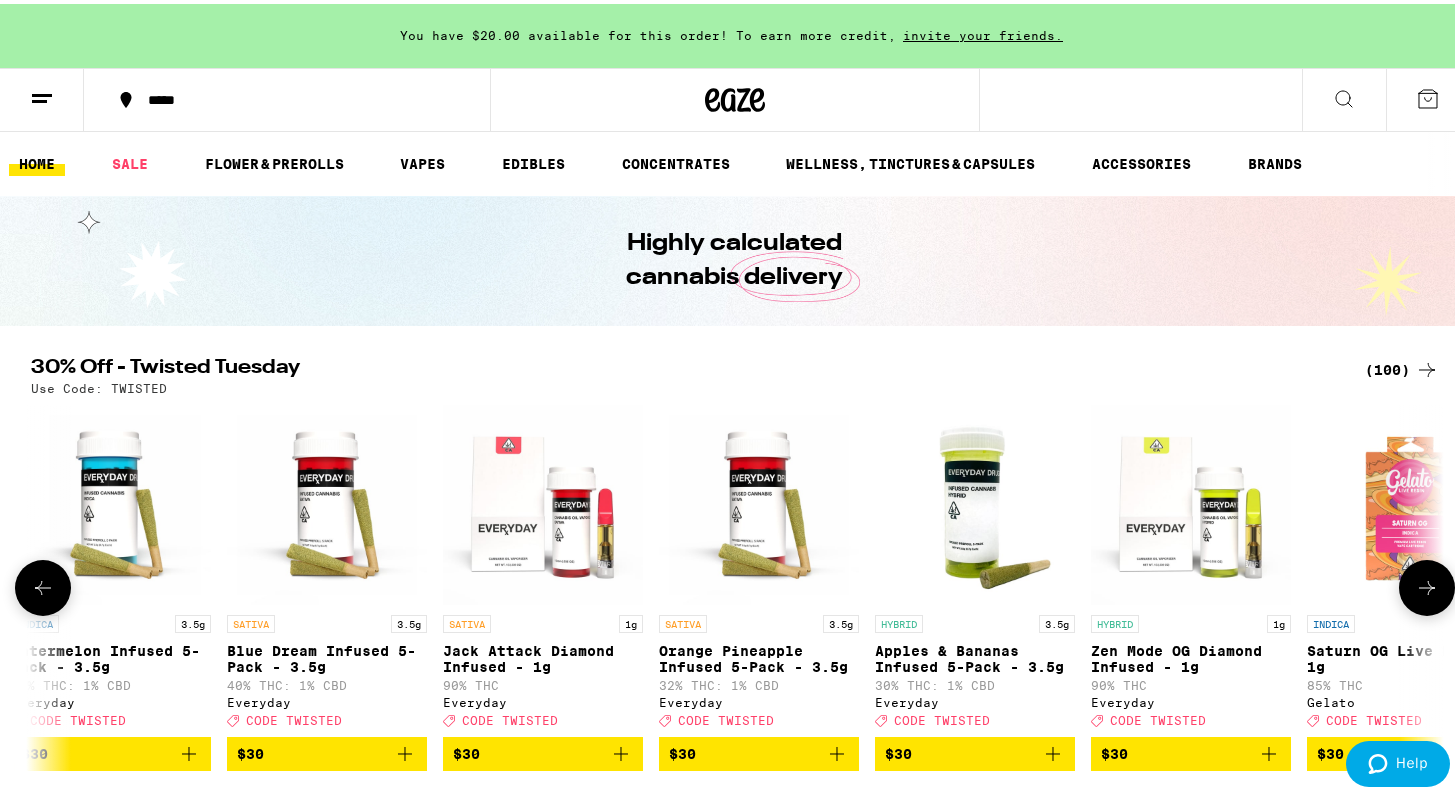 click 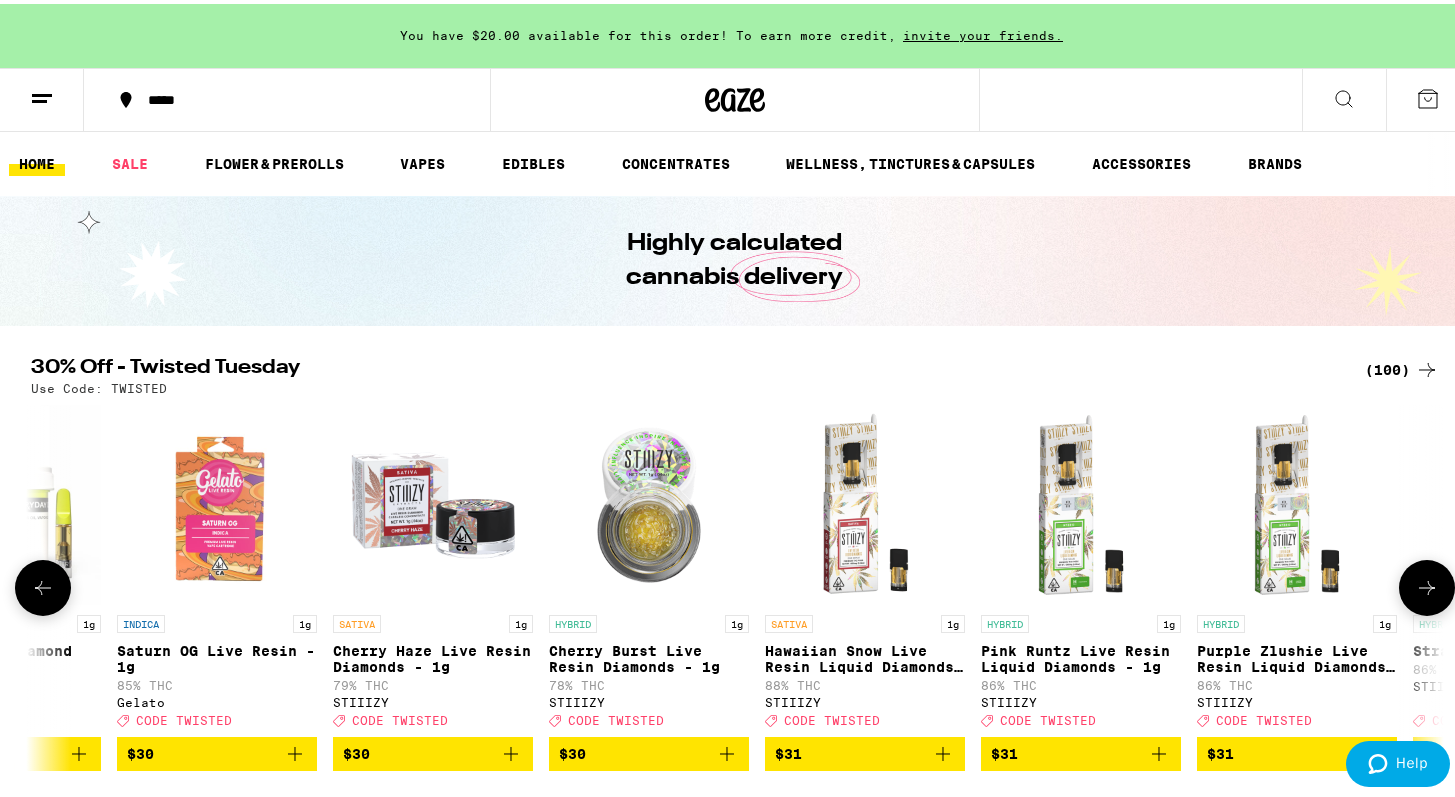 click 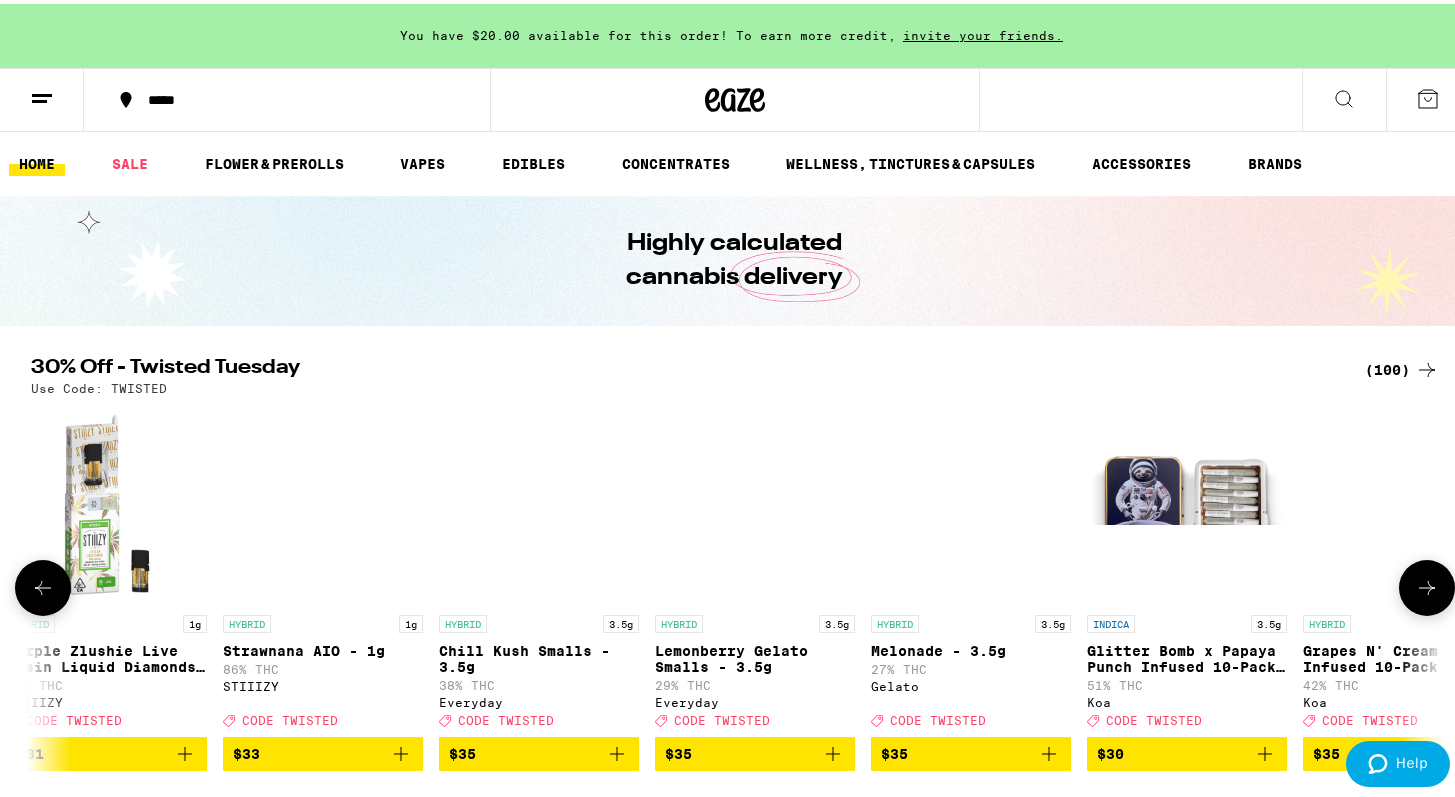 click 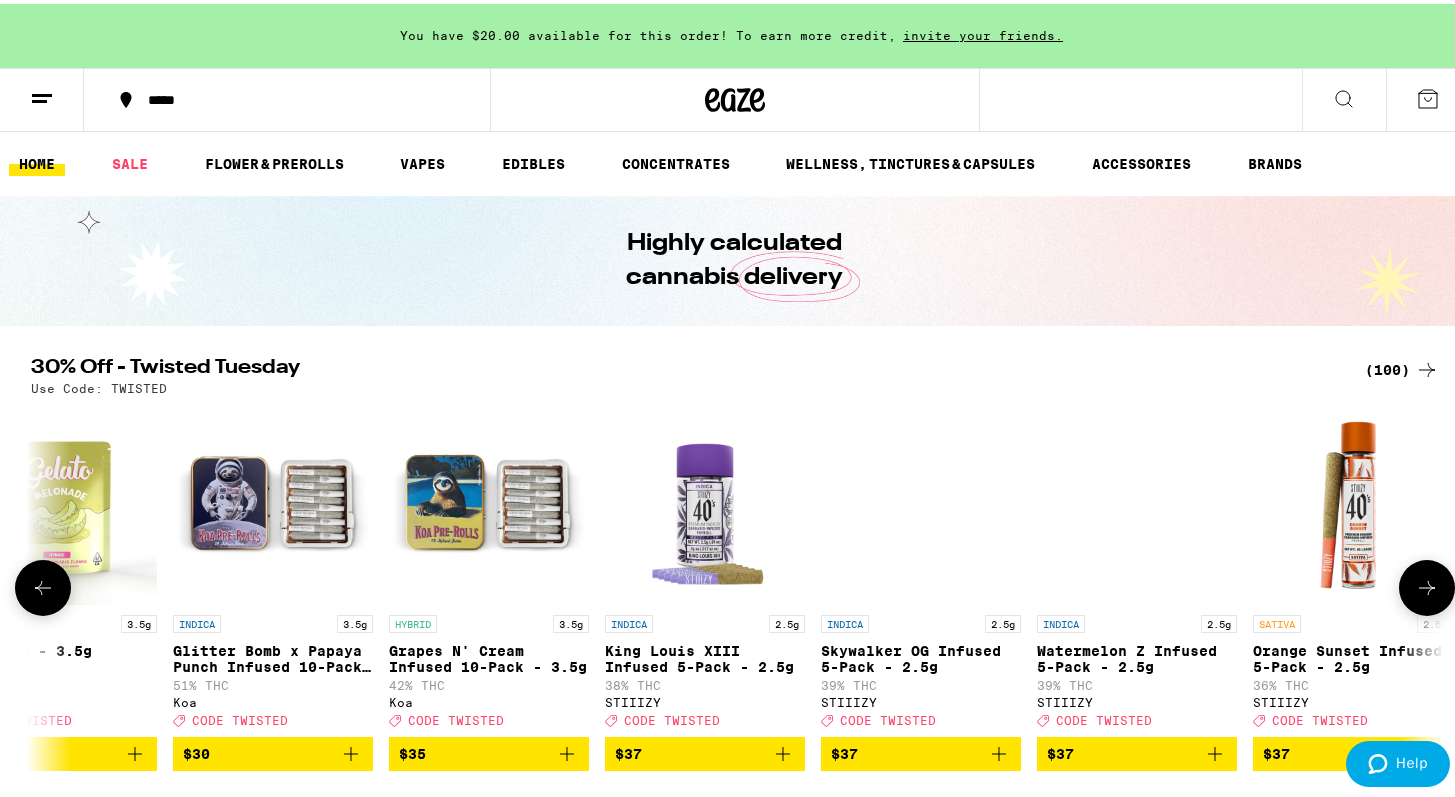 scroll, scrollTop: 0, scrollLeft: 15470, axis: horizontal 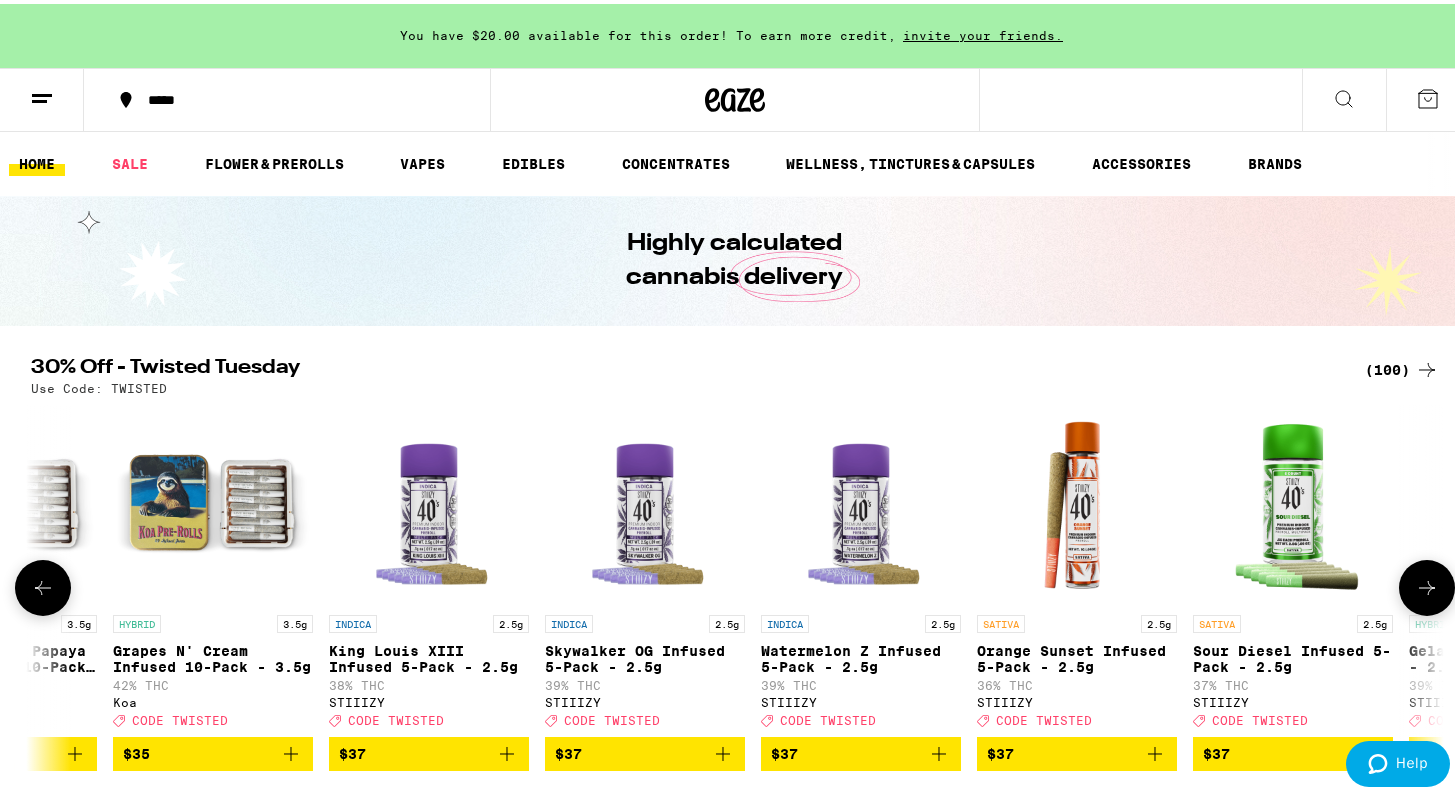 click 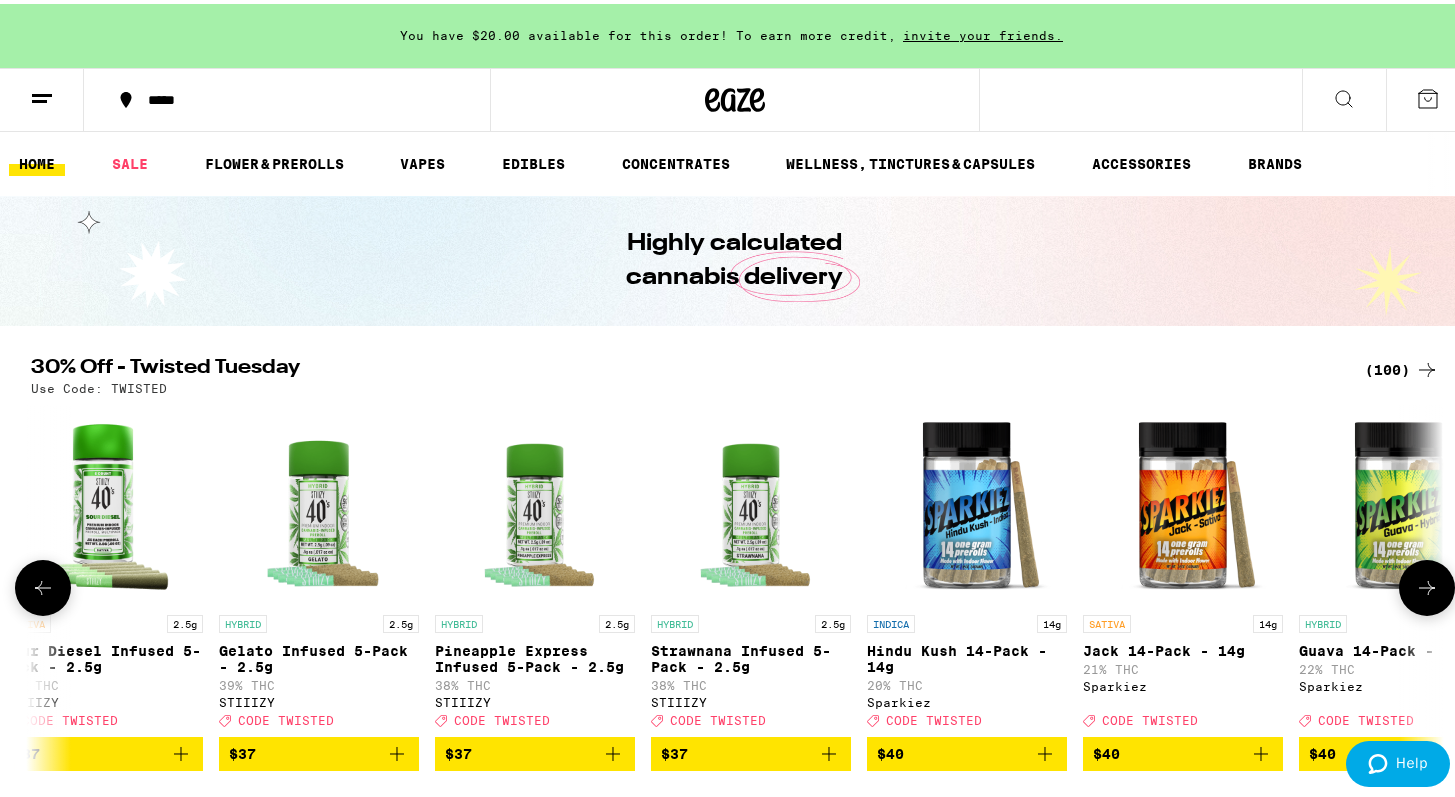 click 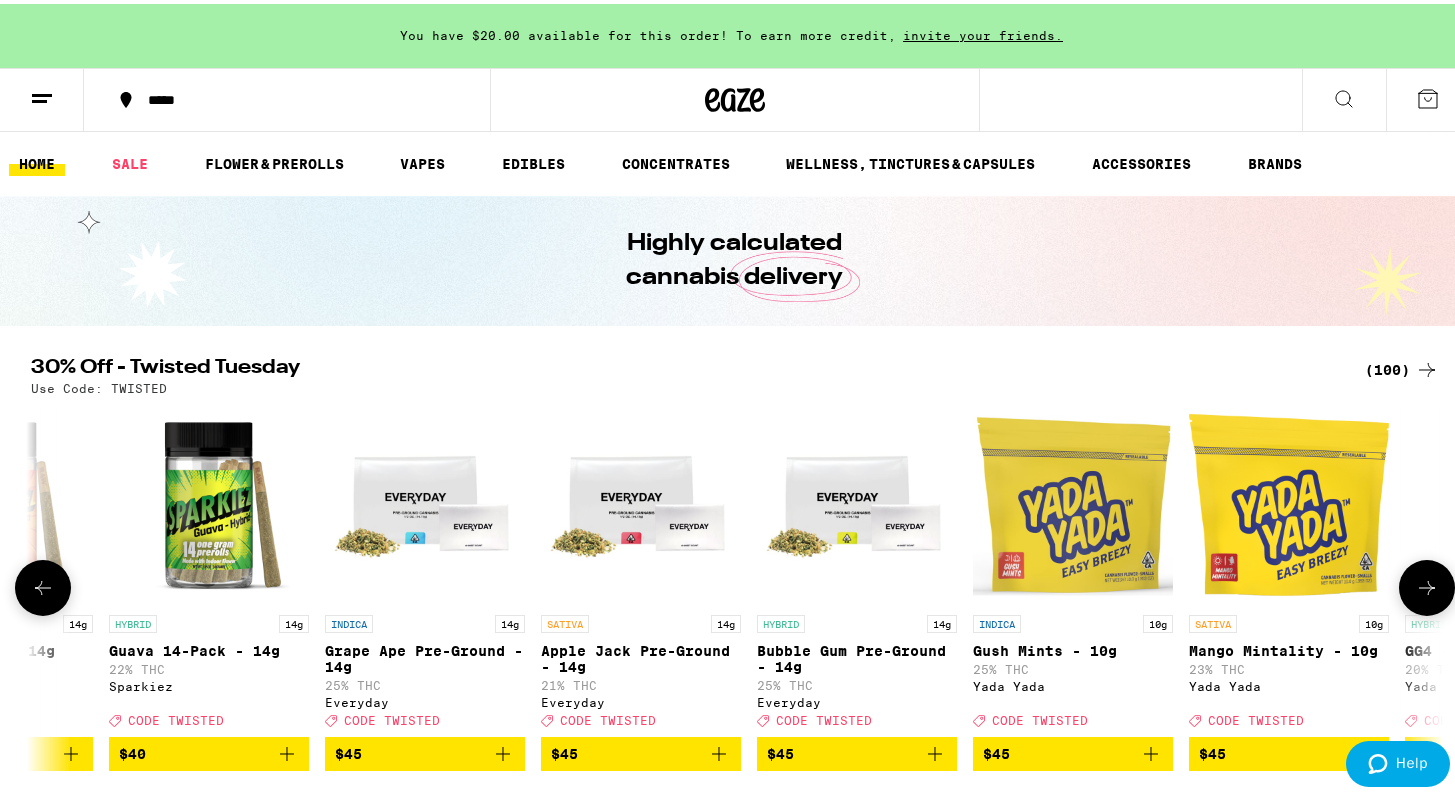 click 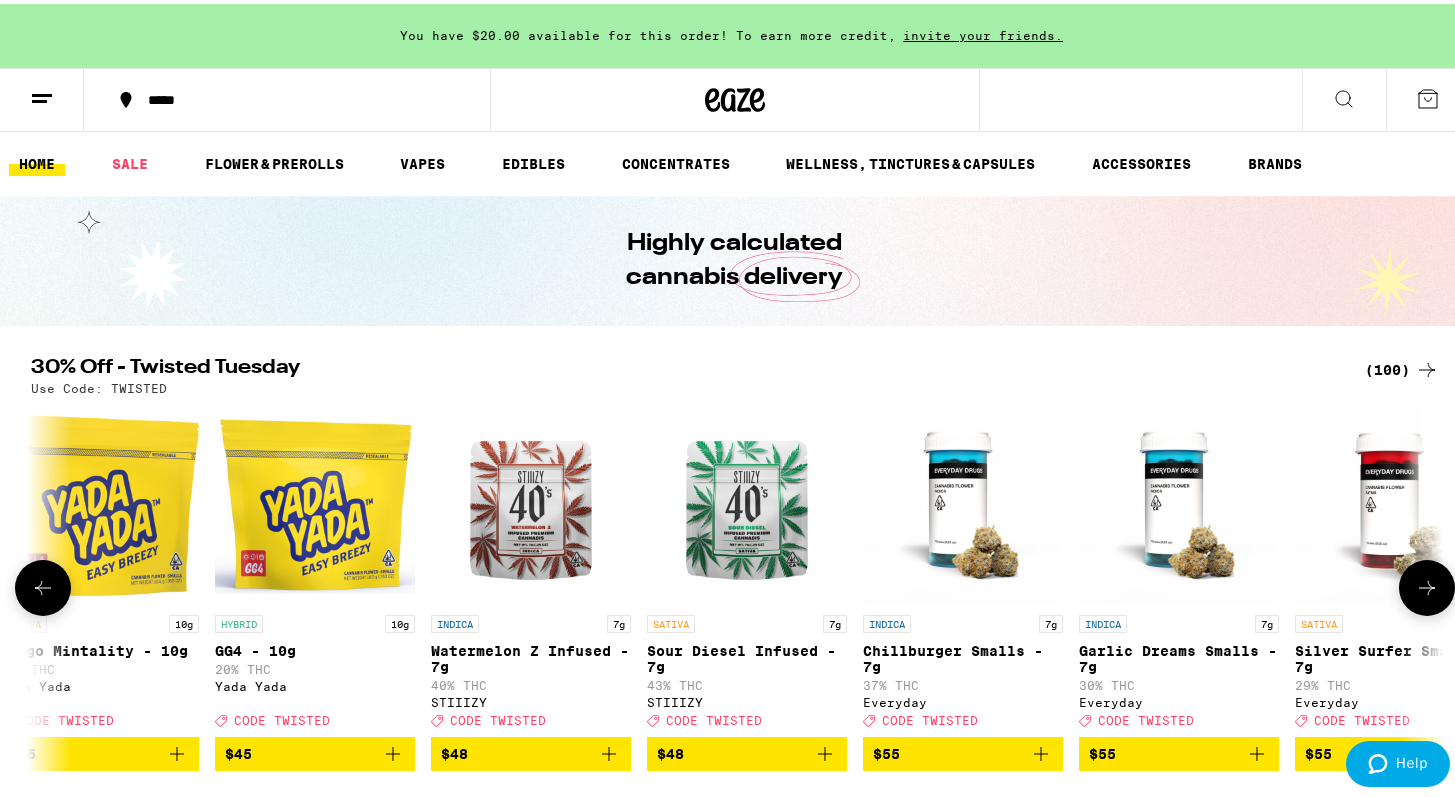 click 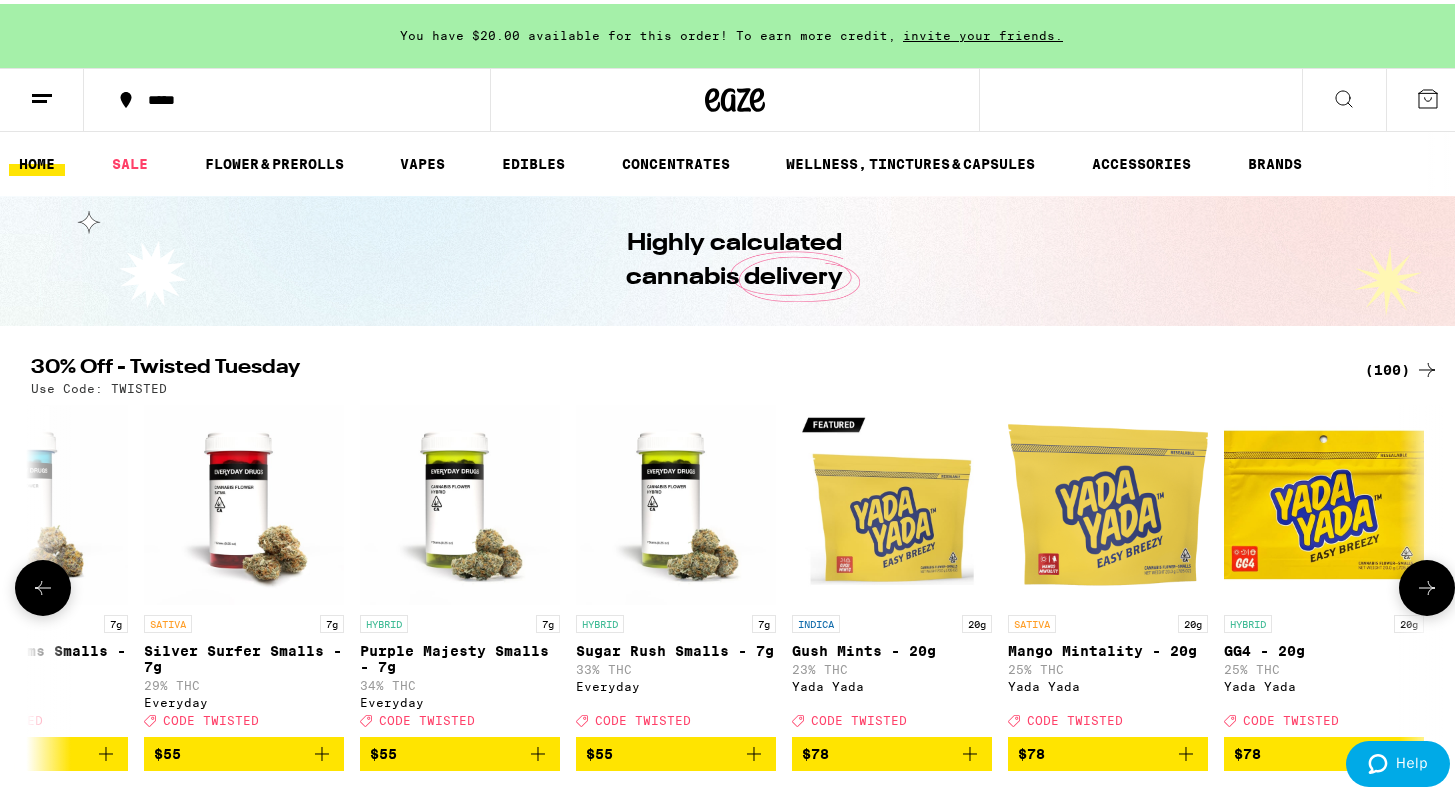 scroll, scrollTop: 0, scrollLeft: 20192, axis: horizontal 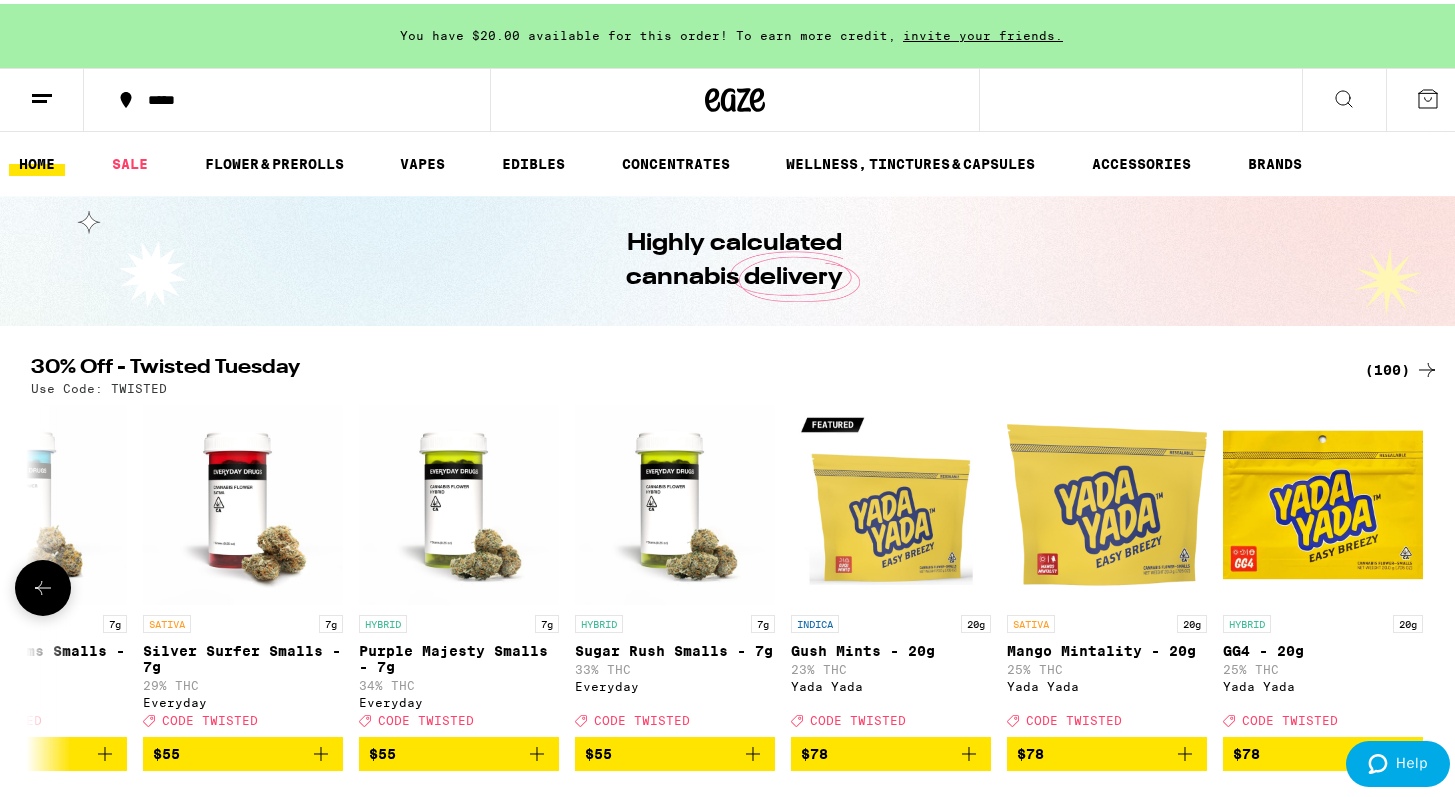 click at bounding box center (1427, 584) 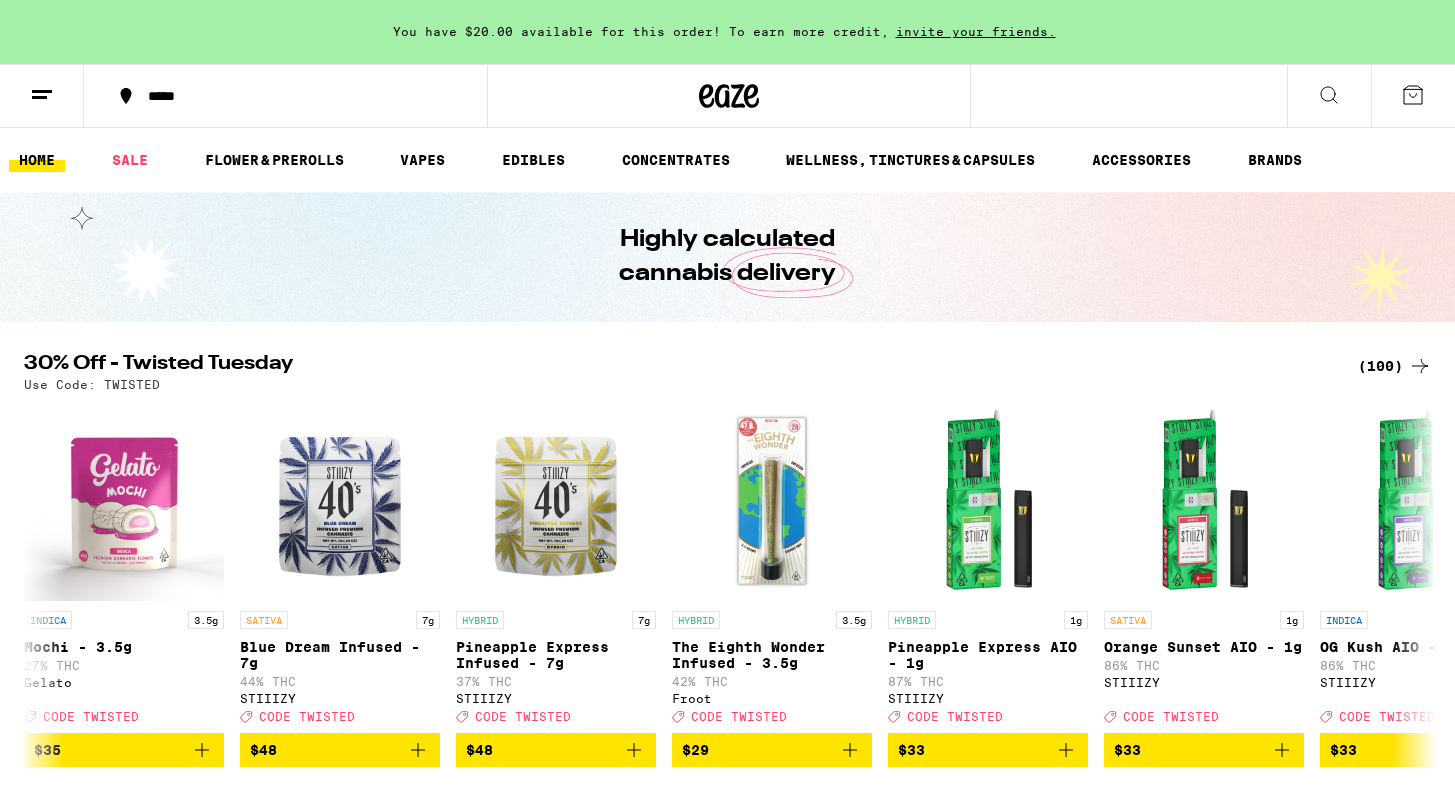 scroll, scrollTop: 0, scrollLeft: 0, axis: both 